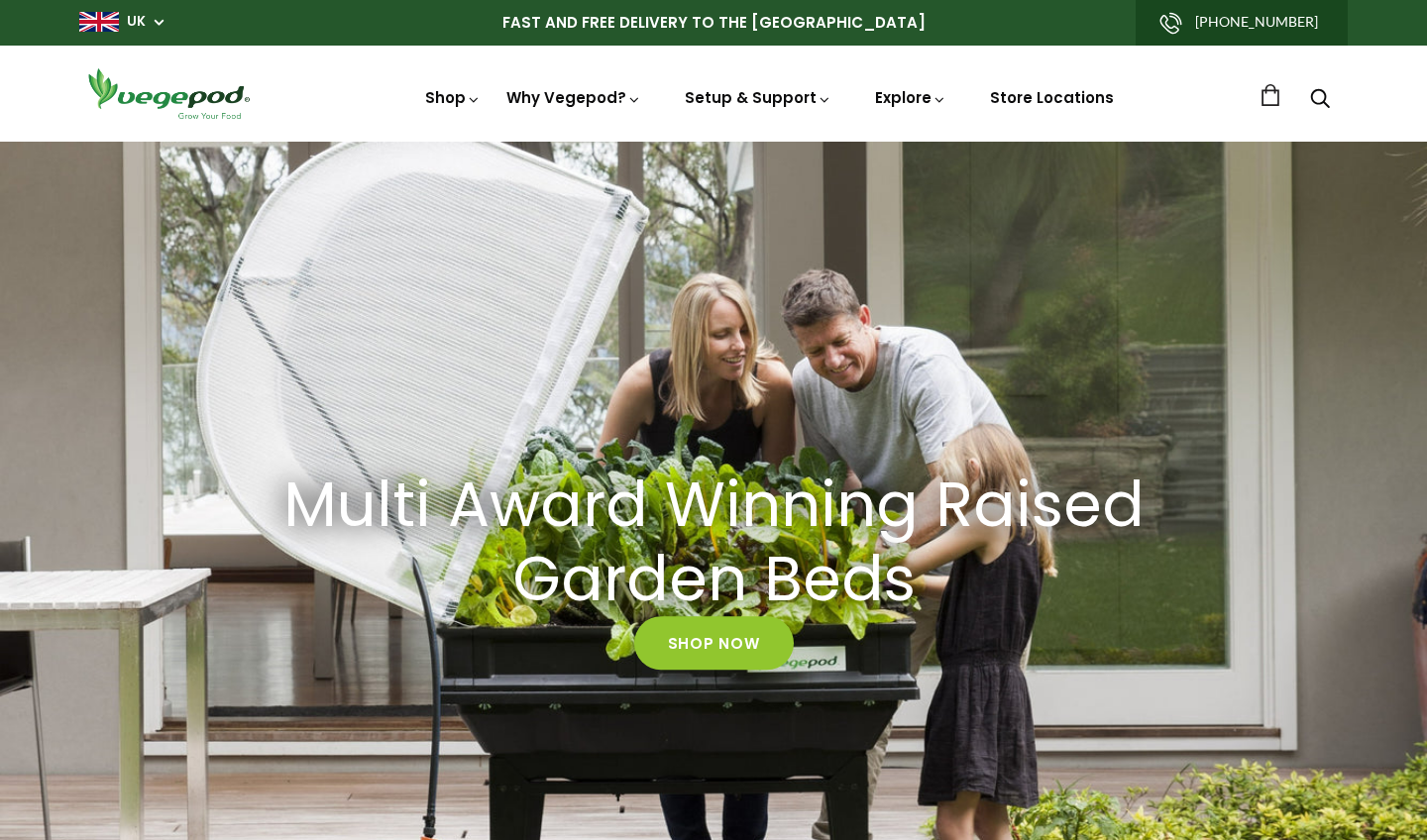 scroll, scrollTop: 0, scrollLeft: 0, axis: both 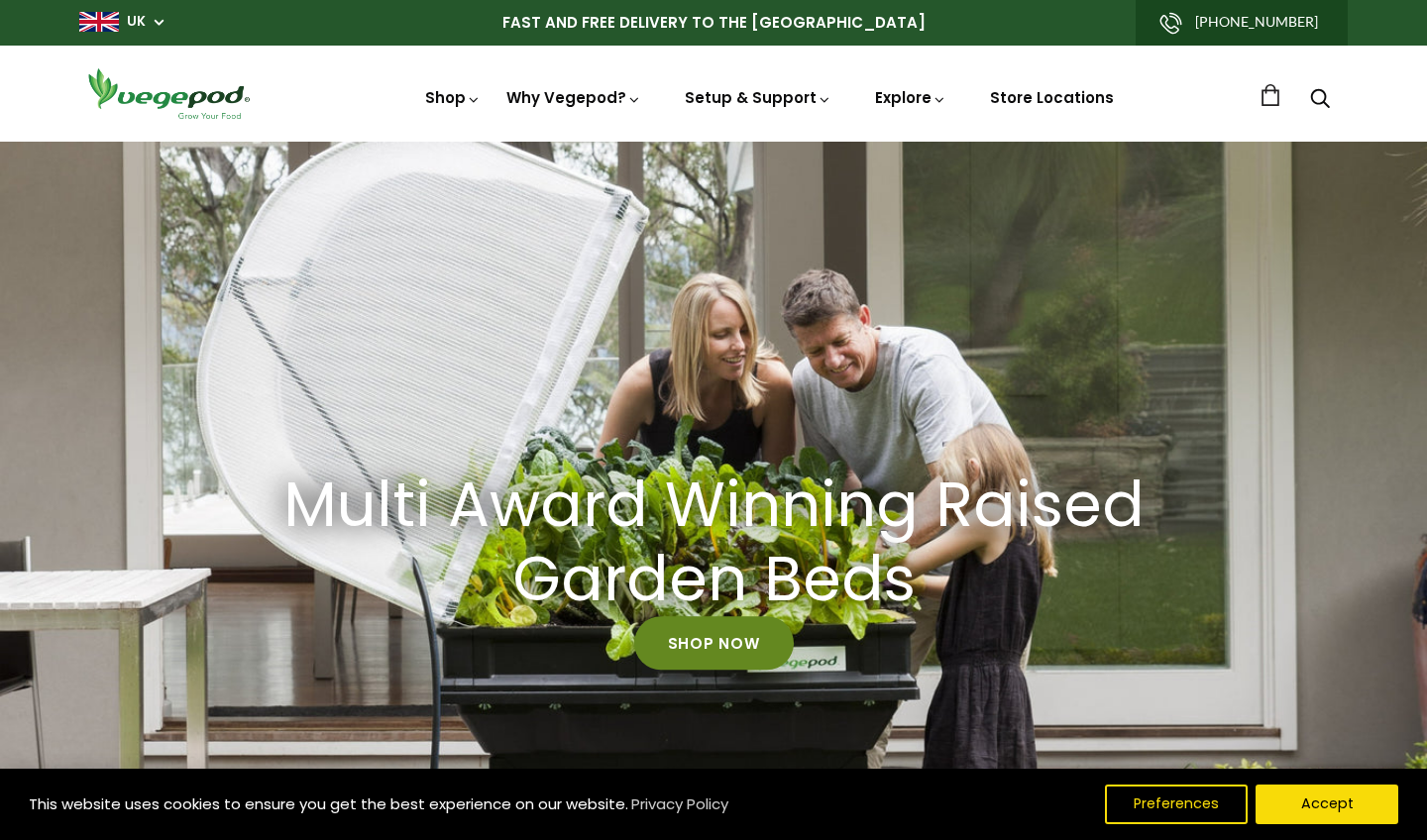 click on "Shop Now" at bounding box center (714, 644) 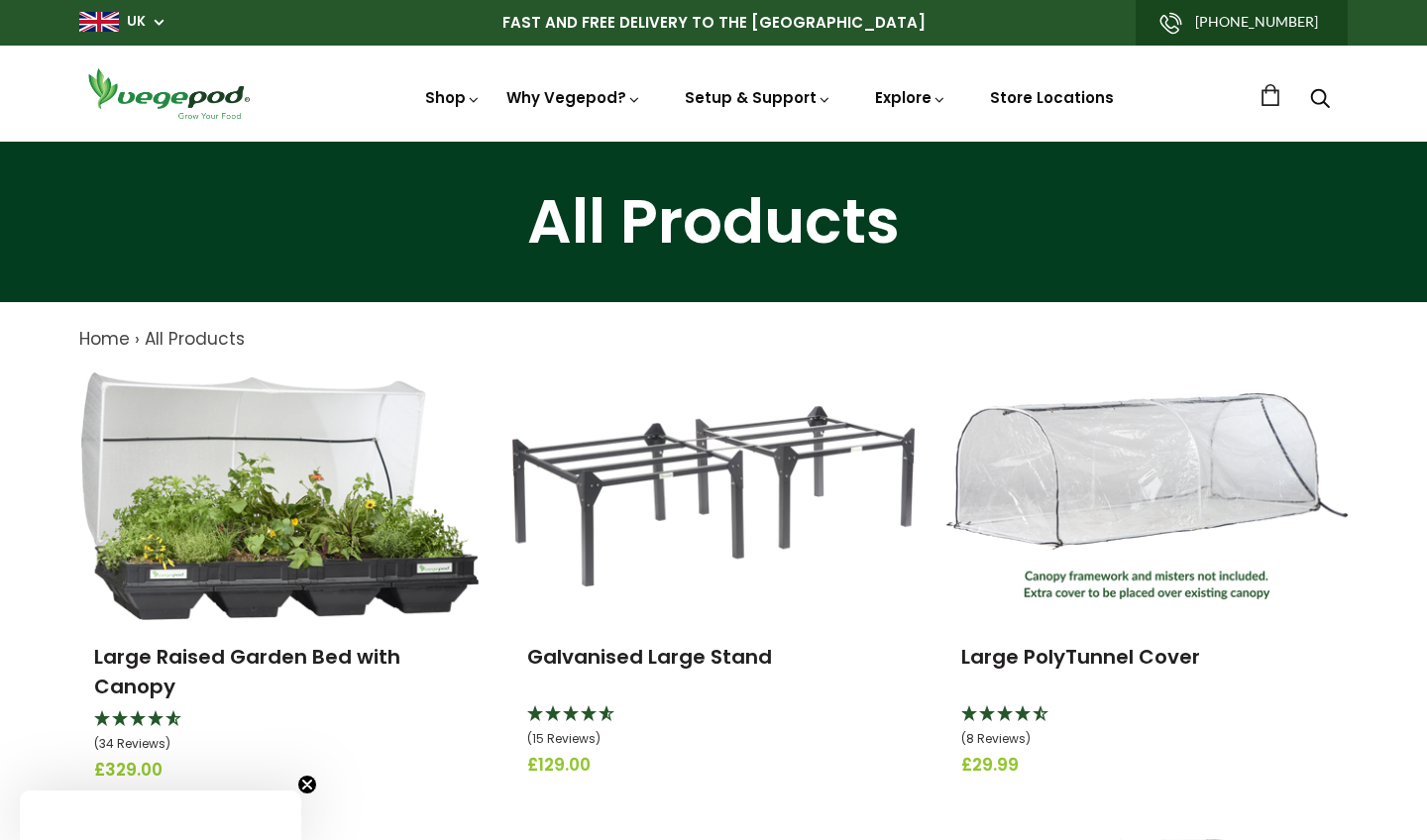 scroll, scrollTop: 0, scrollLeft: 0, axis: both 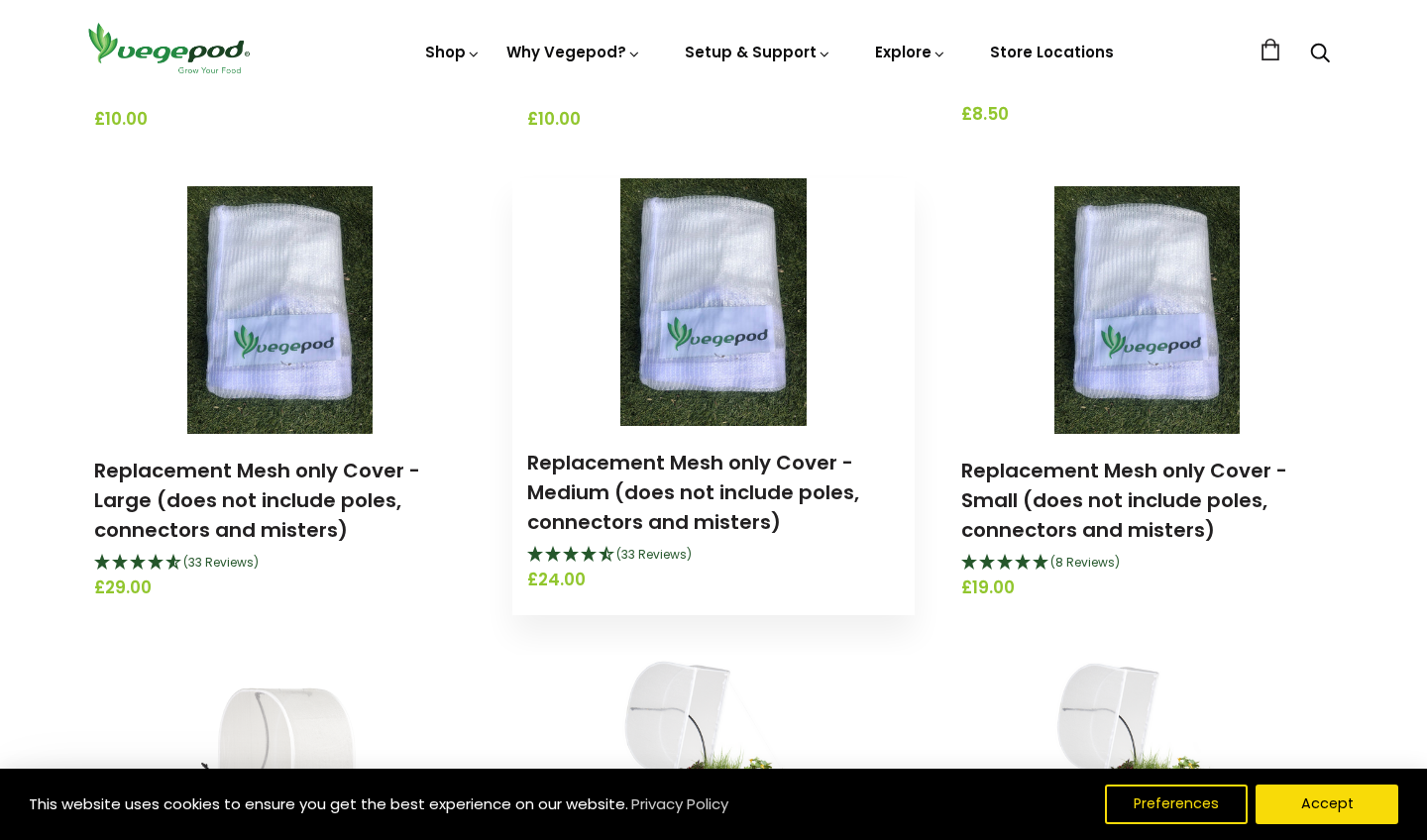 click at bounding box center (714, 302) 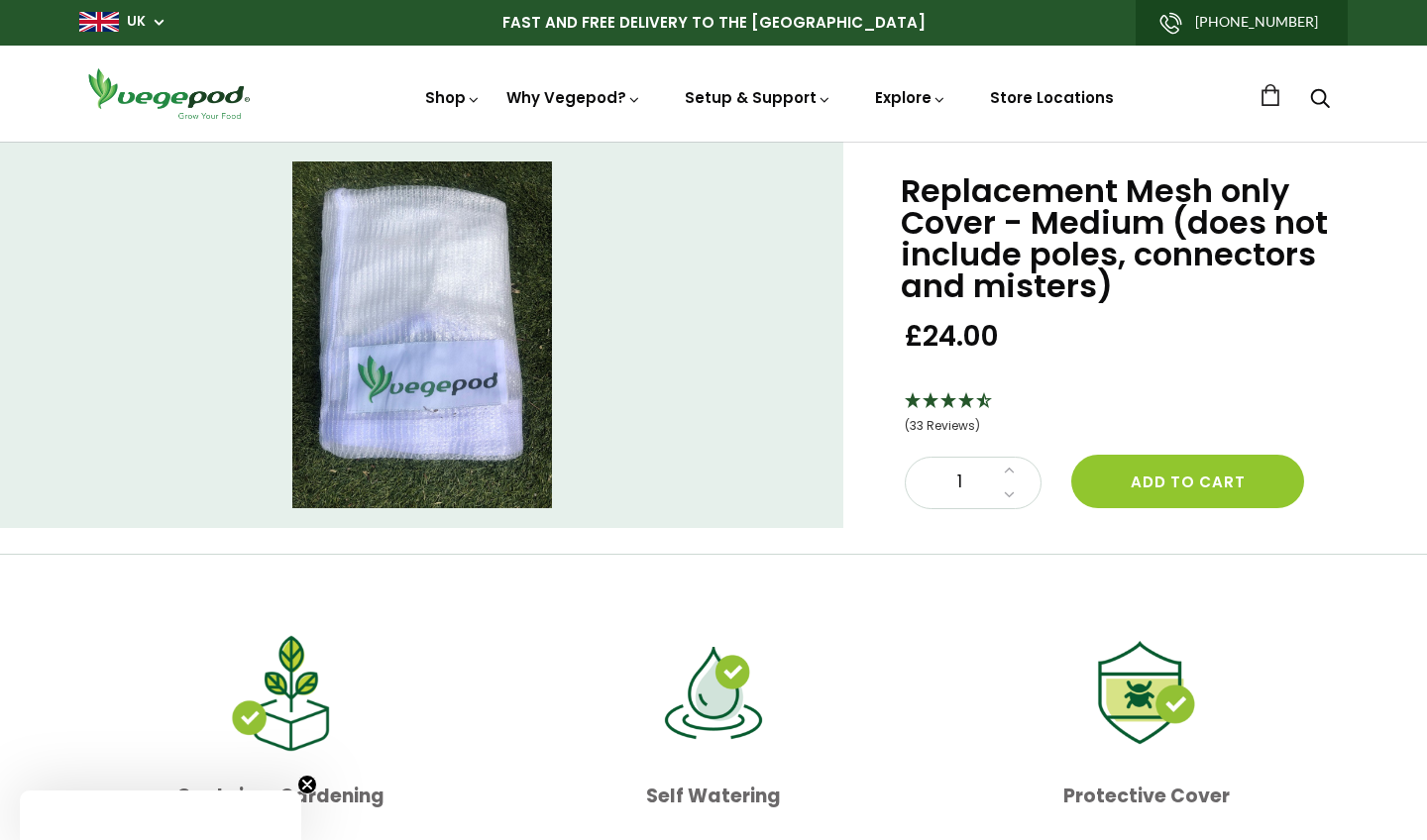 scroll, scrollTop: 0, scrollLeft: 0, axis: both 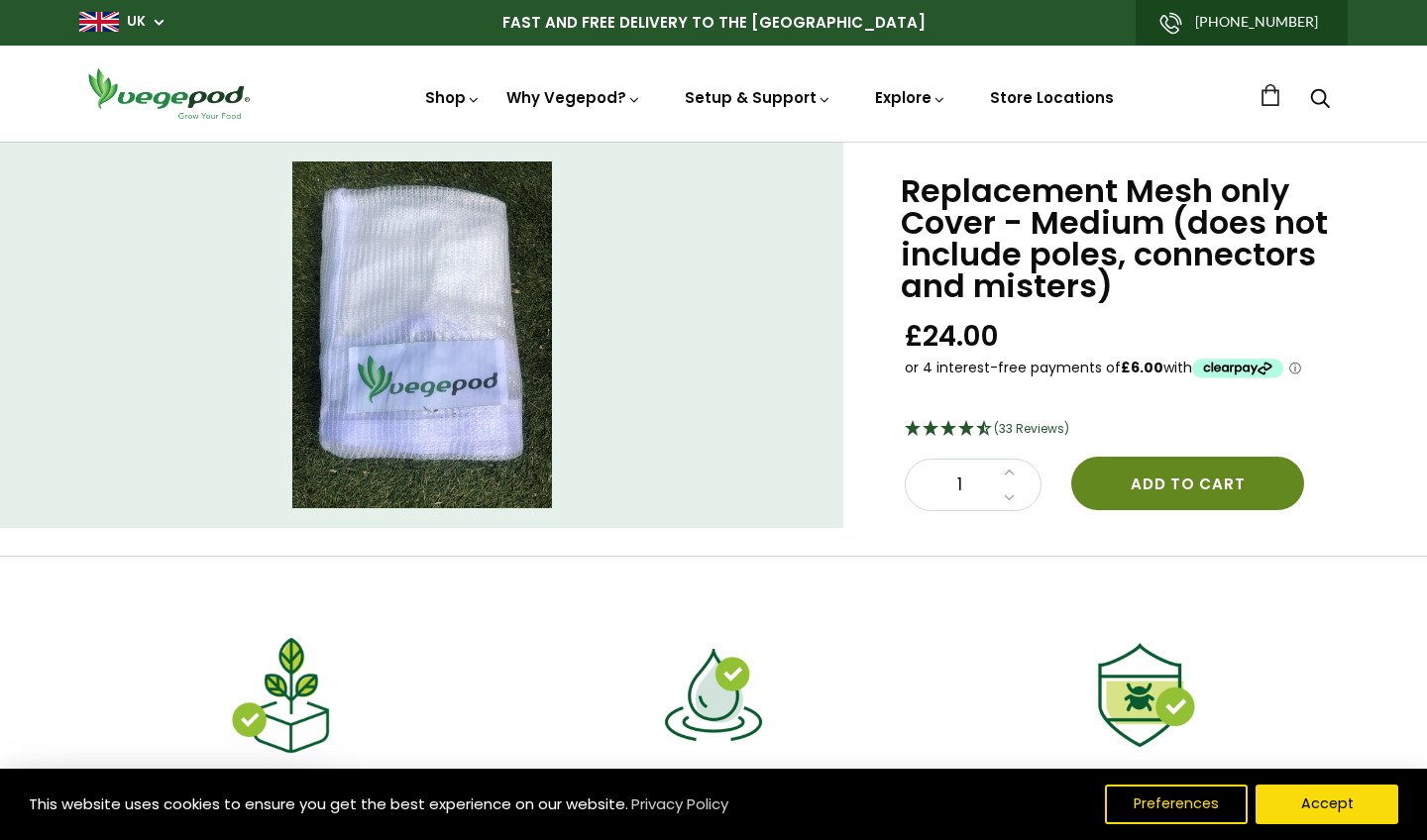 click on "Add to cart" at bounding box center [1187, 483] 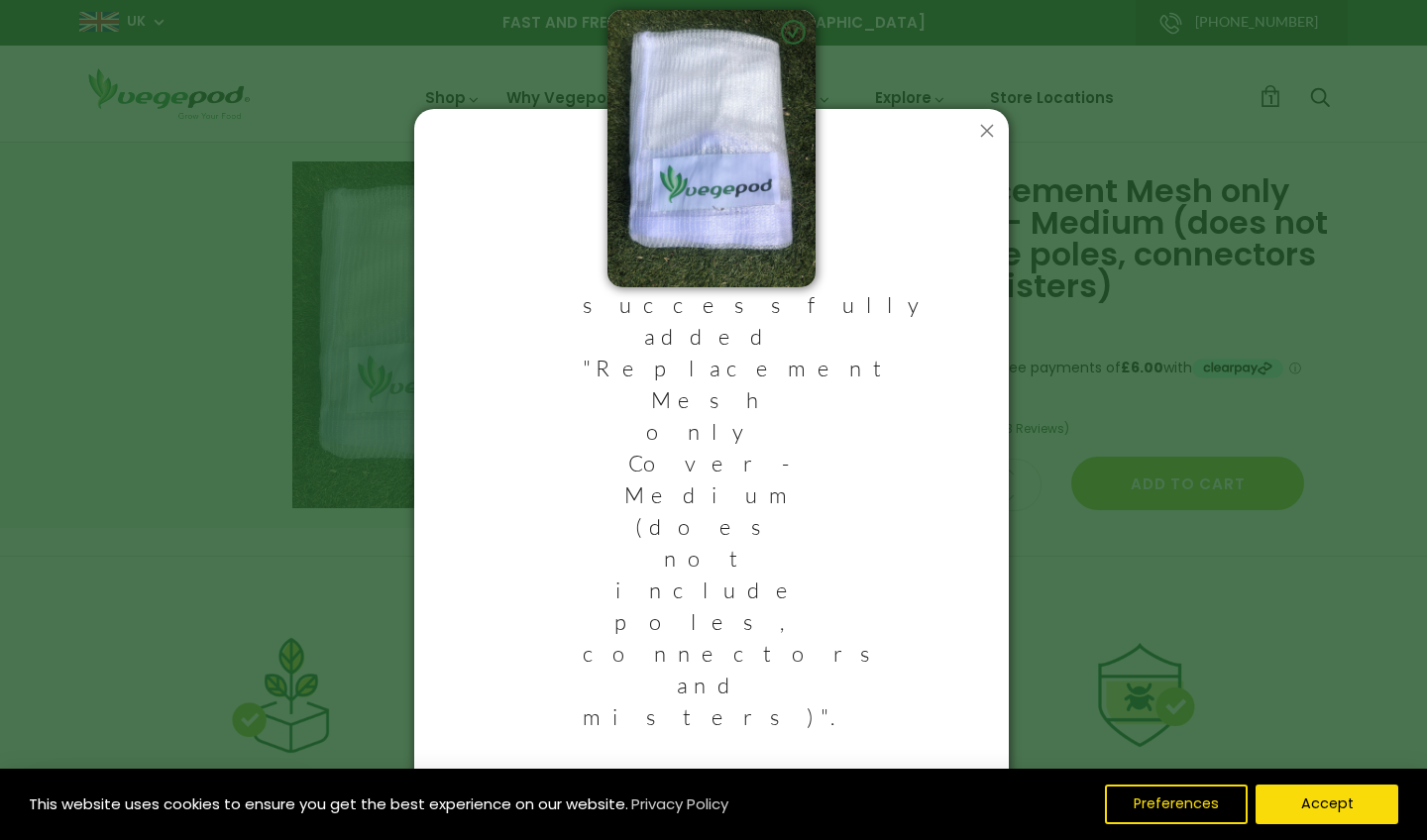 click on "Continue Shopping" at bounding box center (835, 813) 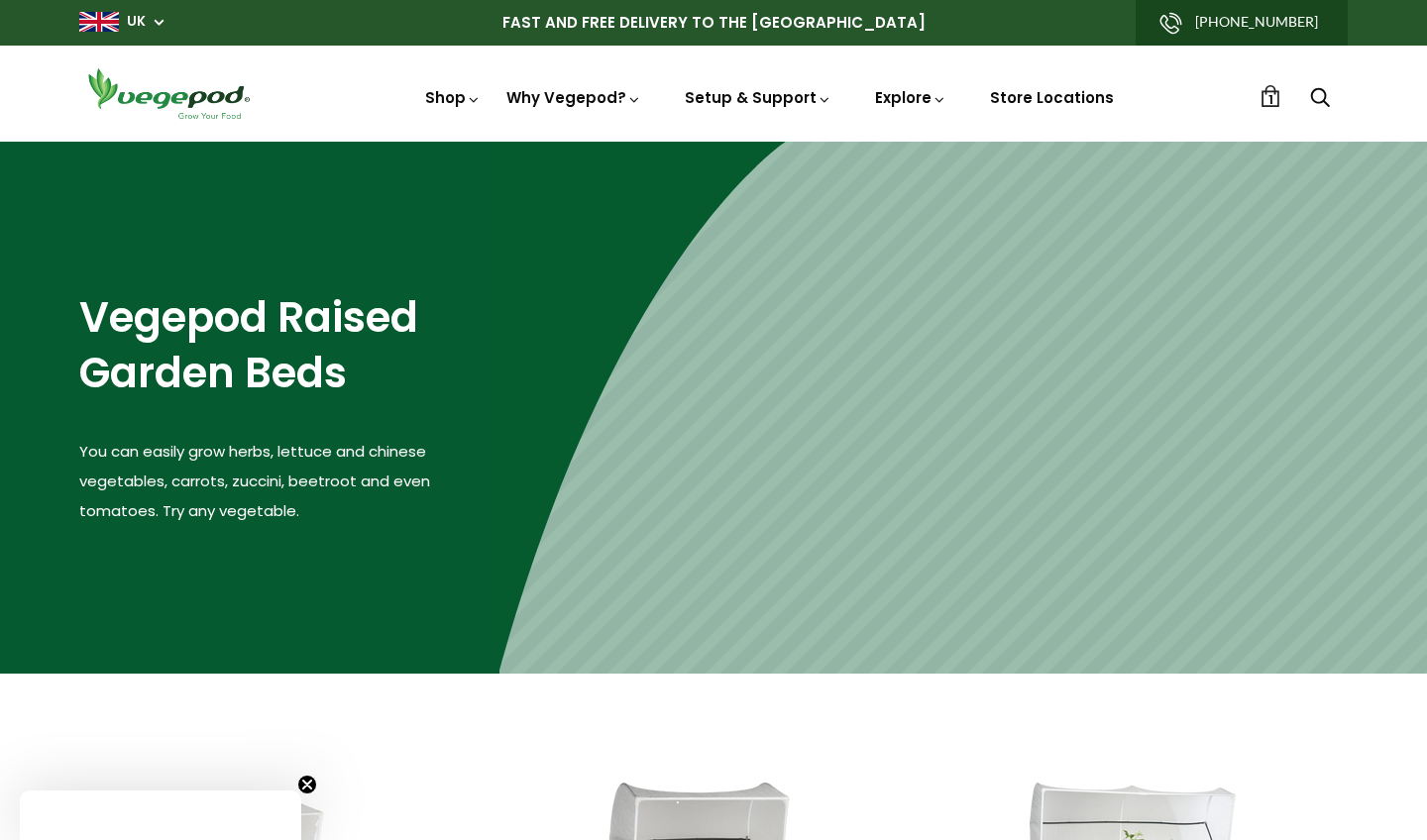 scroll, scrollTop: 0, scrollLeft: 0, axis: both 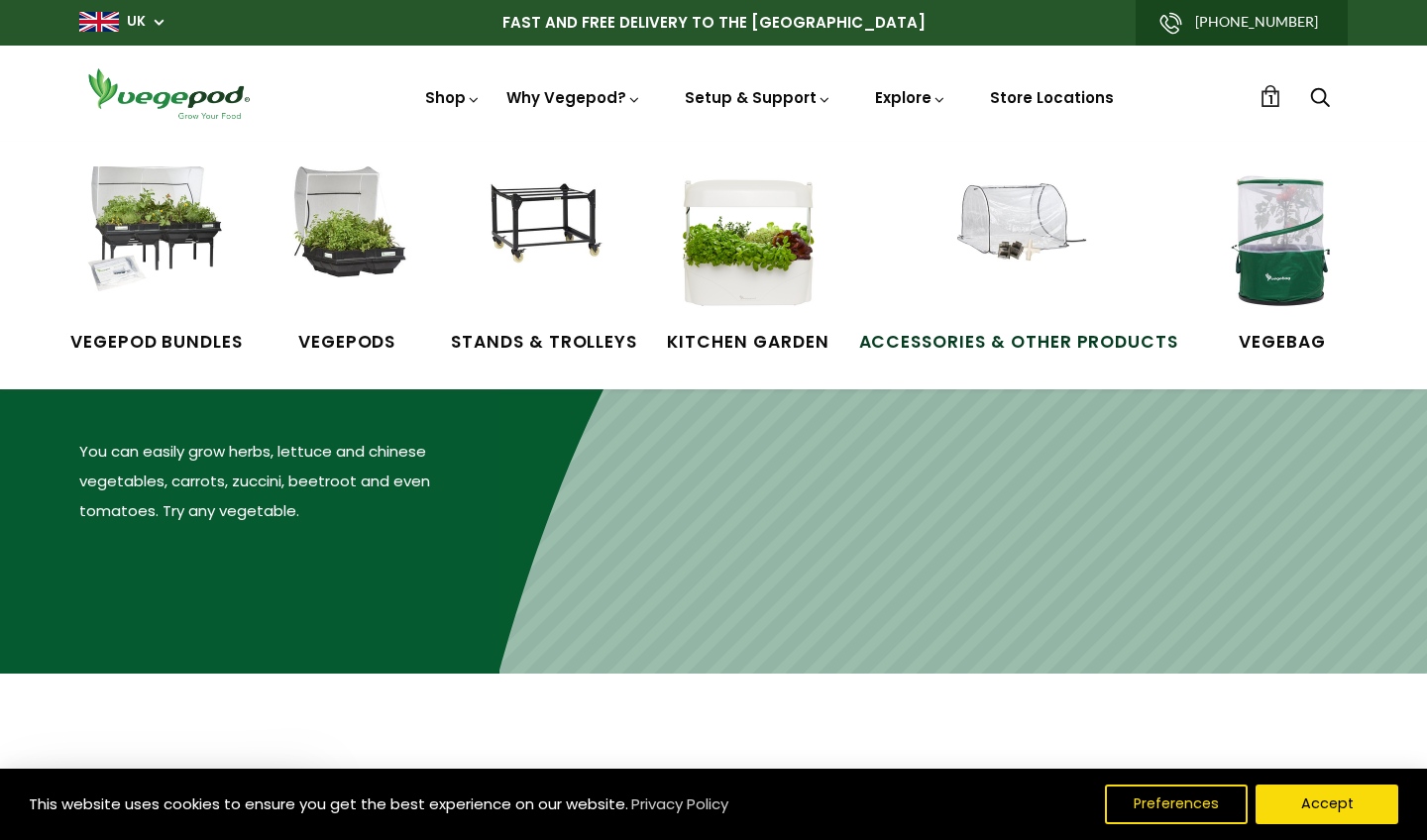 click at bounding box center [1019, 241] 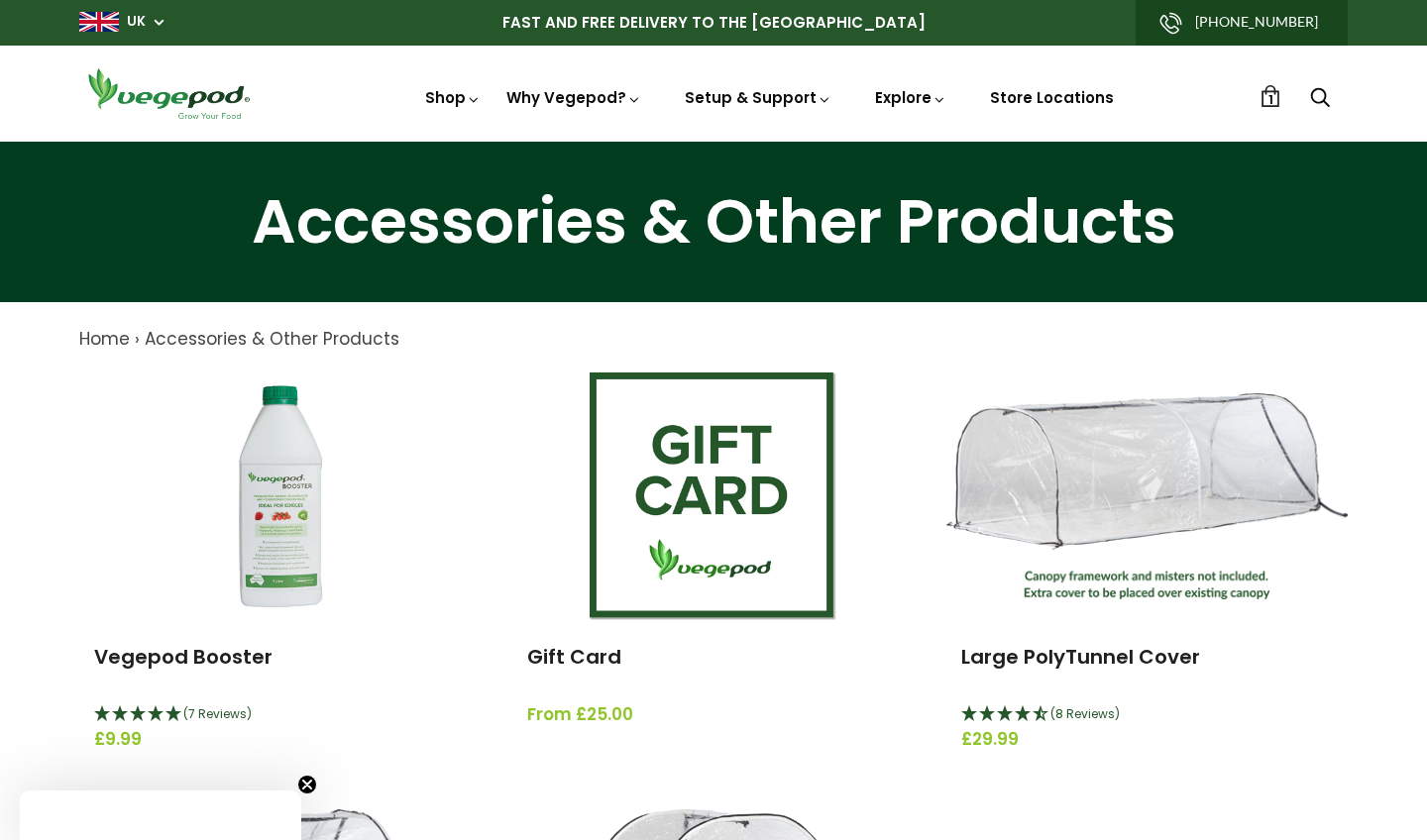 scroll, scrollTop: 0, scrollLeft: 0, axis: both 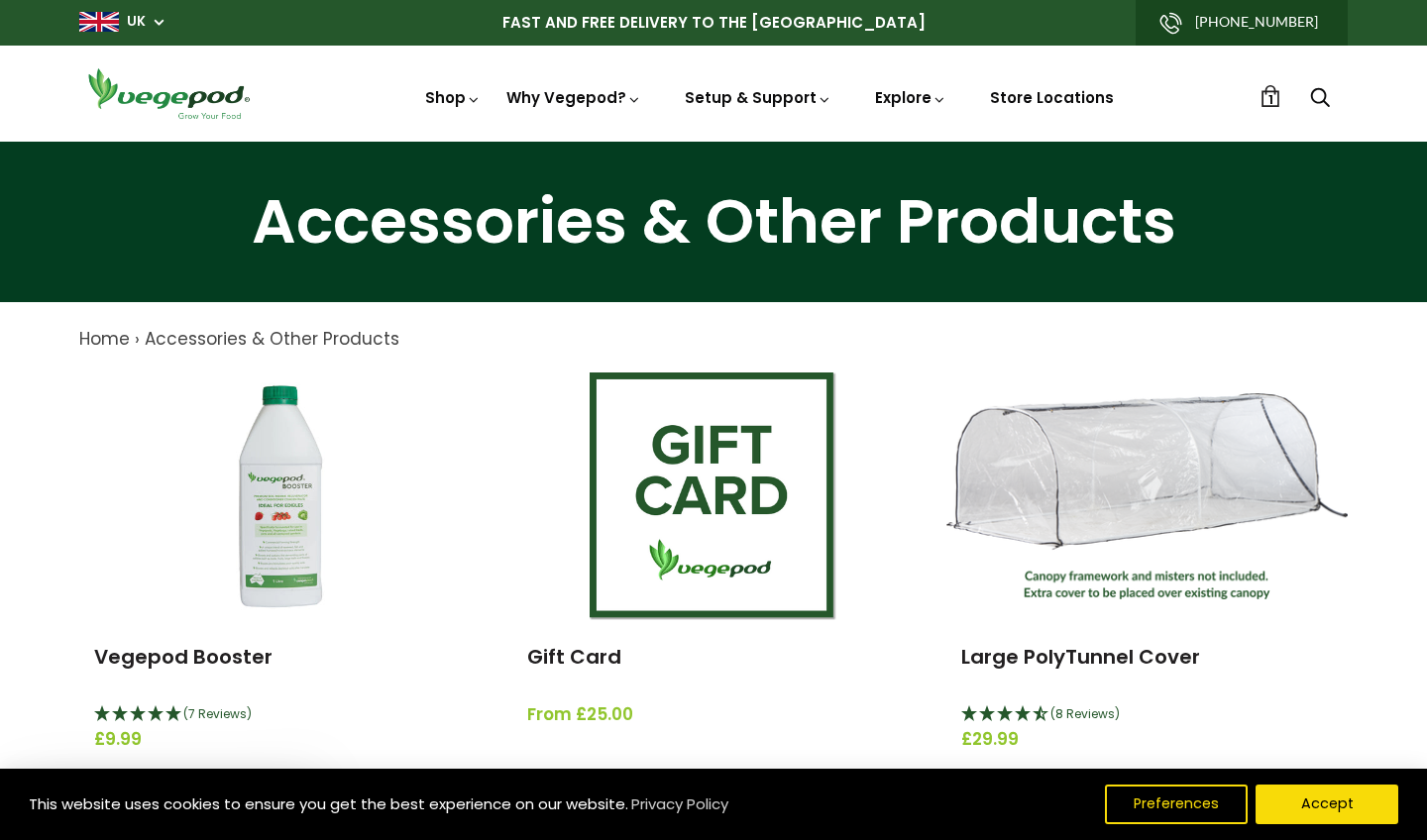 click on "1" at bounding box center (1270, 99) 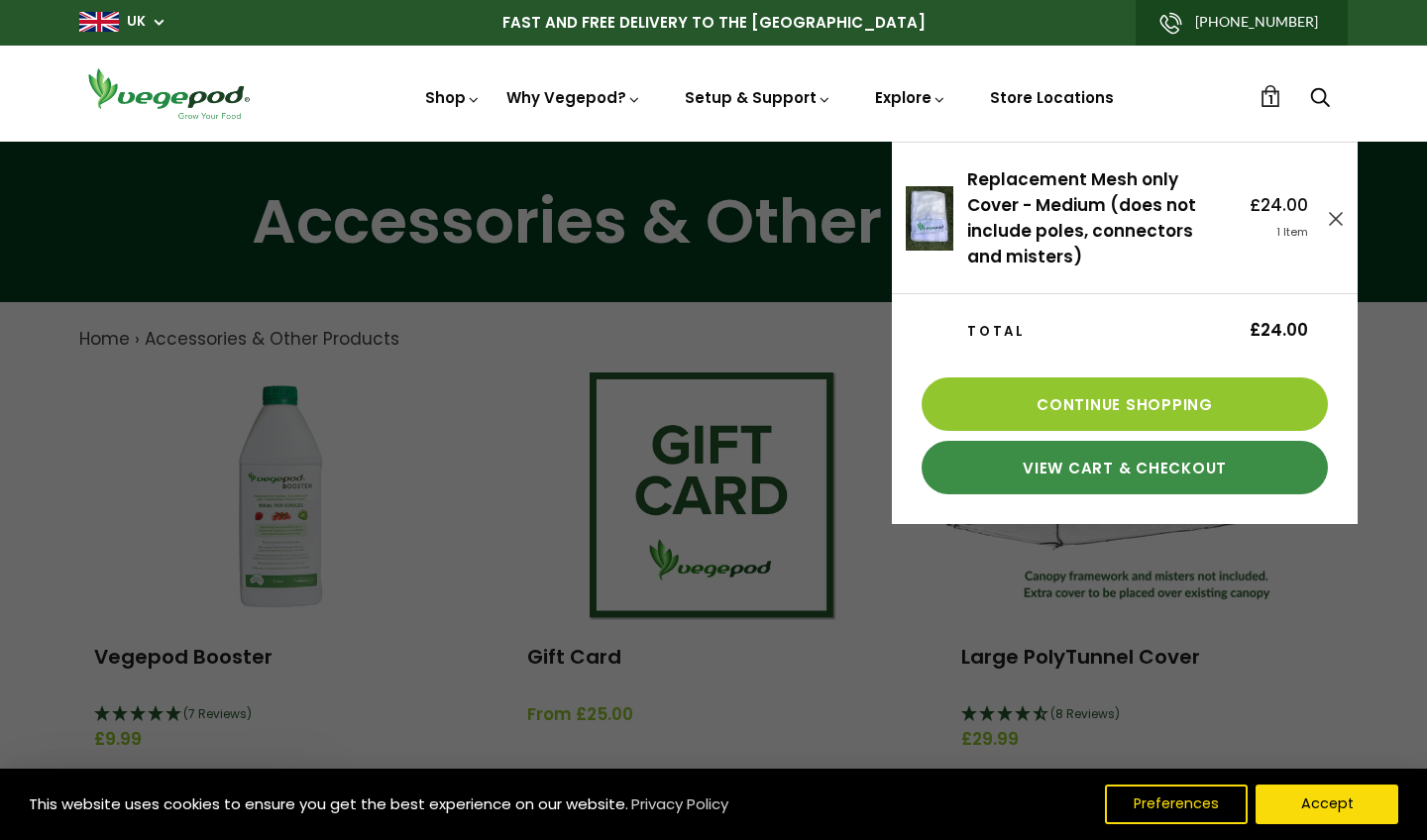 click on "View Cart & Checkout" at bounding box center (1125, 468) 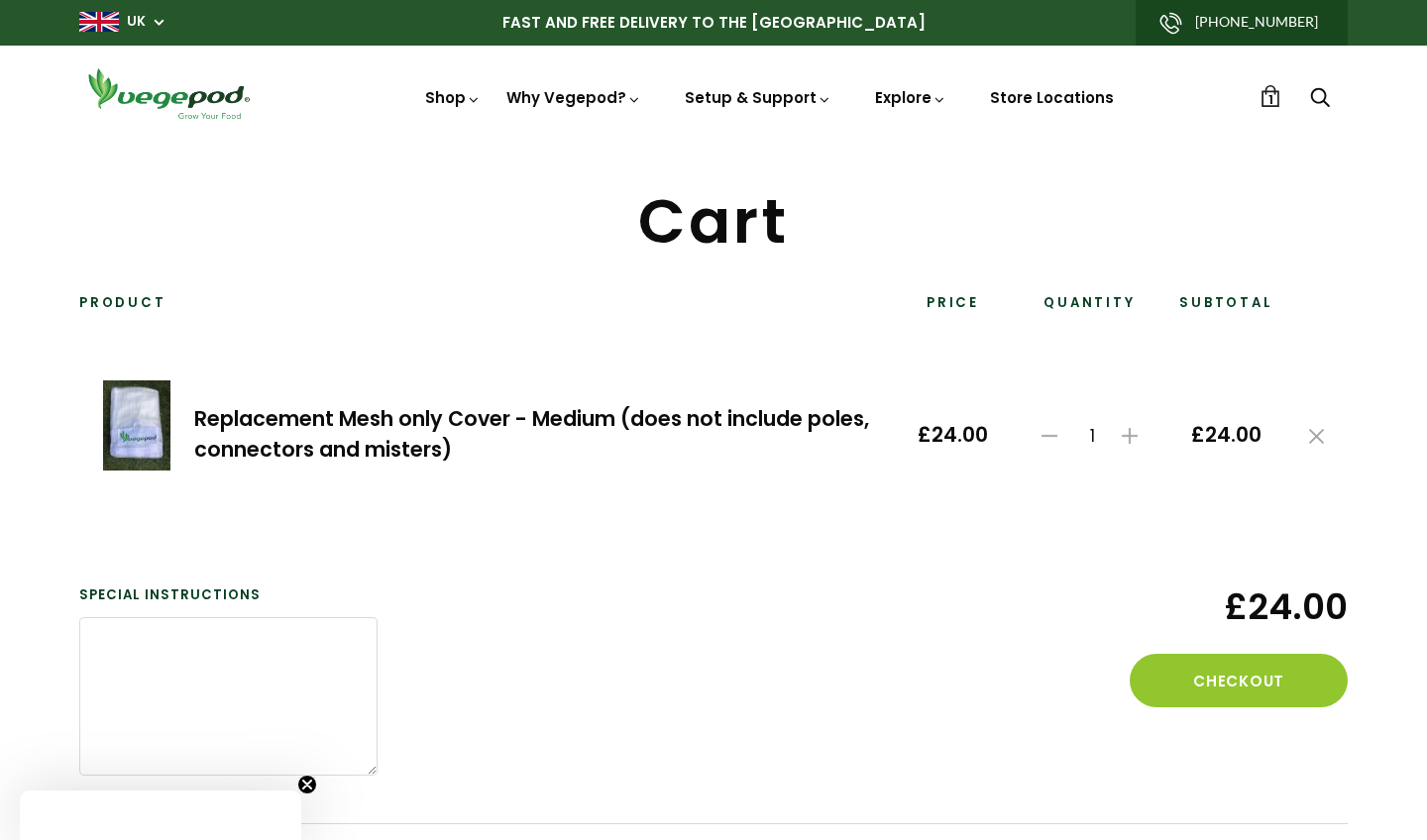 scroll, scrollTop: 0, scrollLeft: 0, axis: both 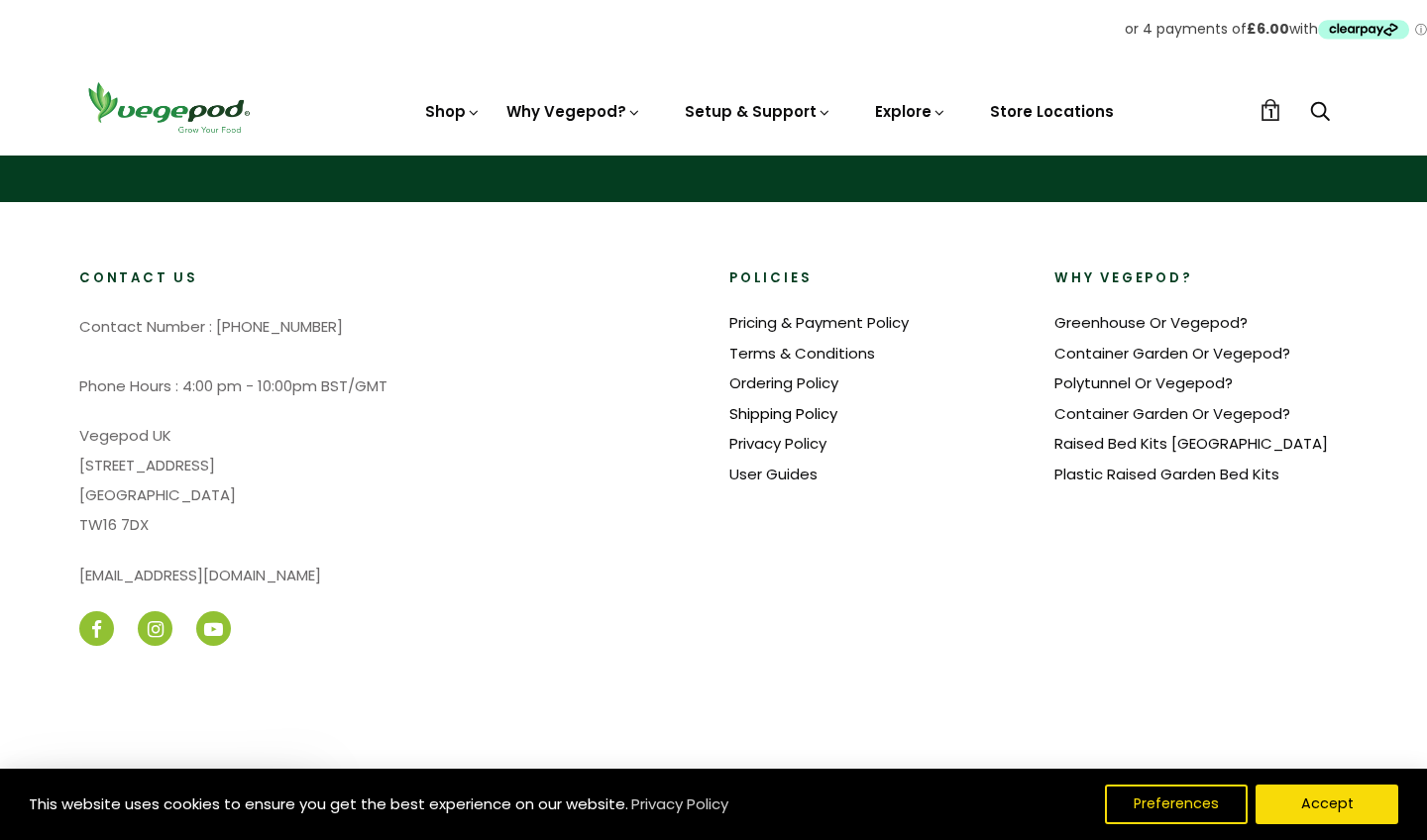 click on "Shipping Policy" at bounding box center (783, 413) 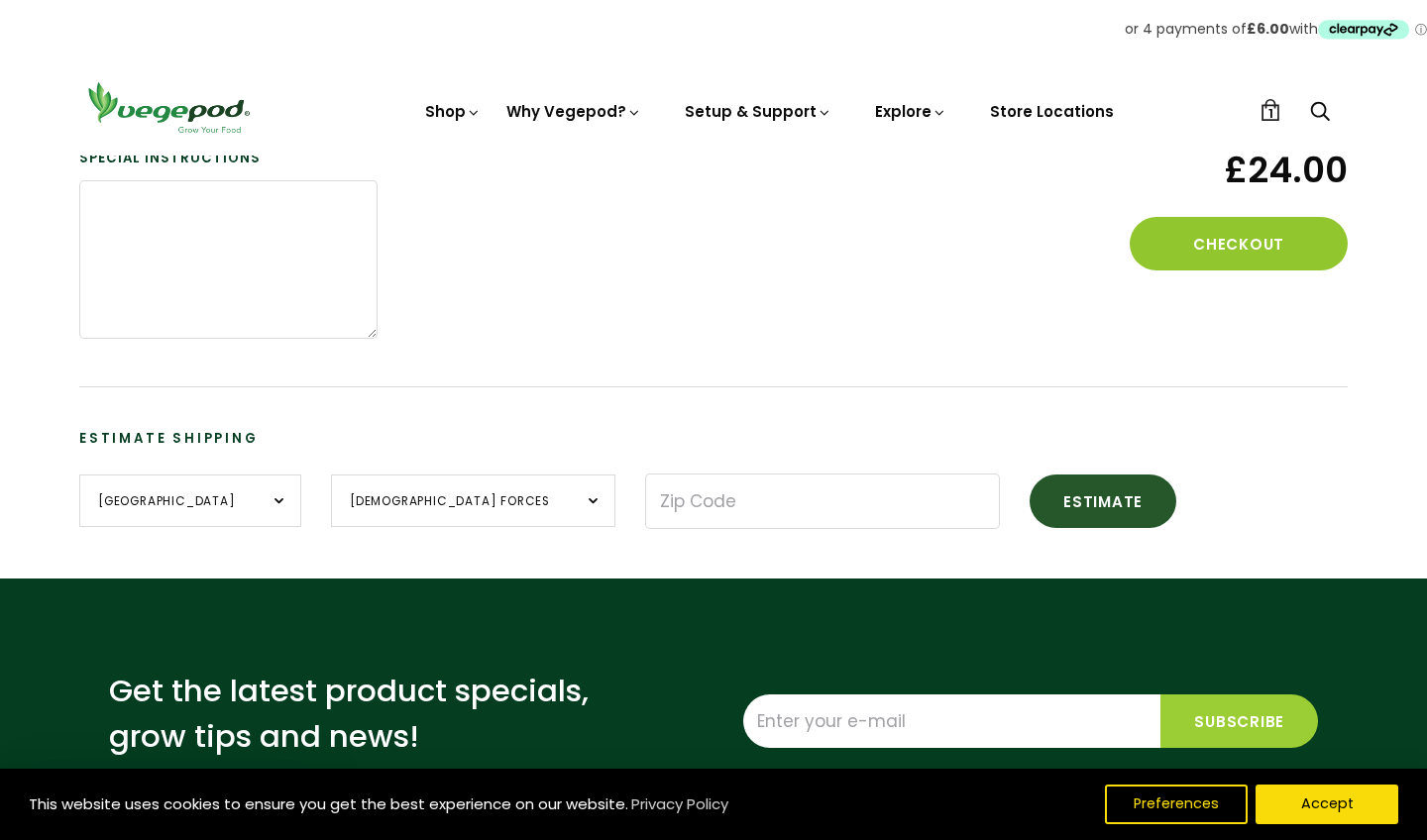 scroll, scrollTop: 492, scrollLeft: 0, axis: vertical 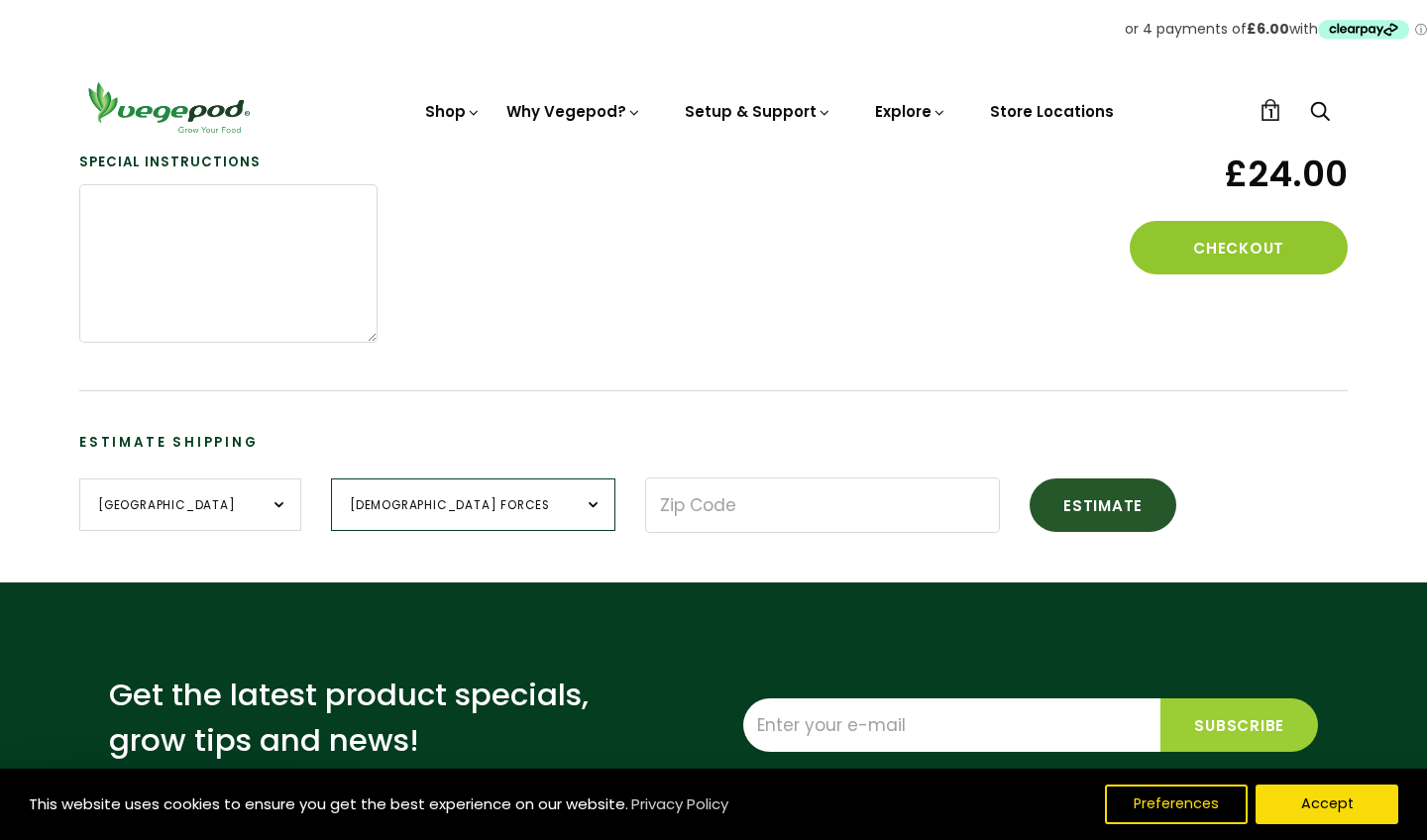 select on "England" 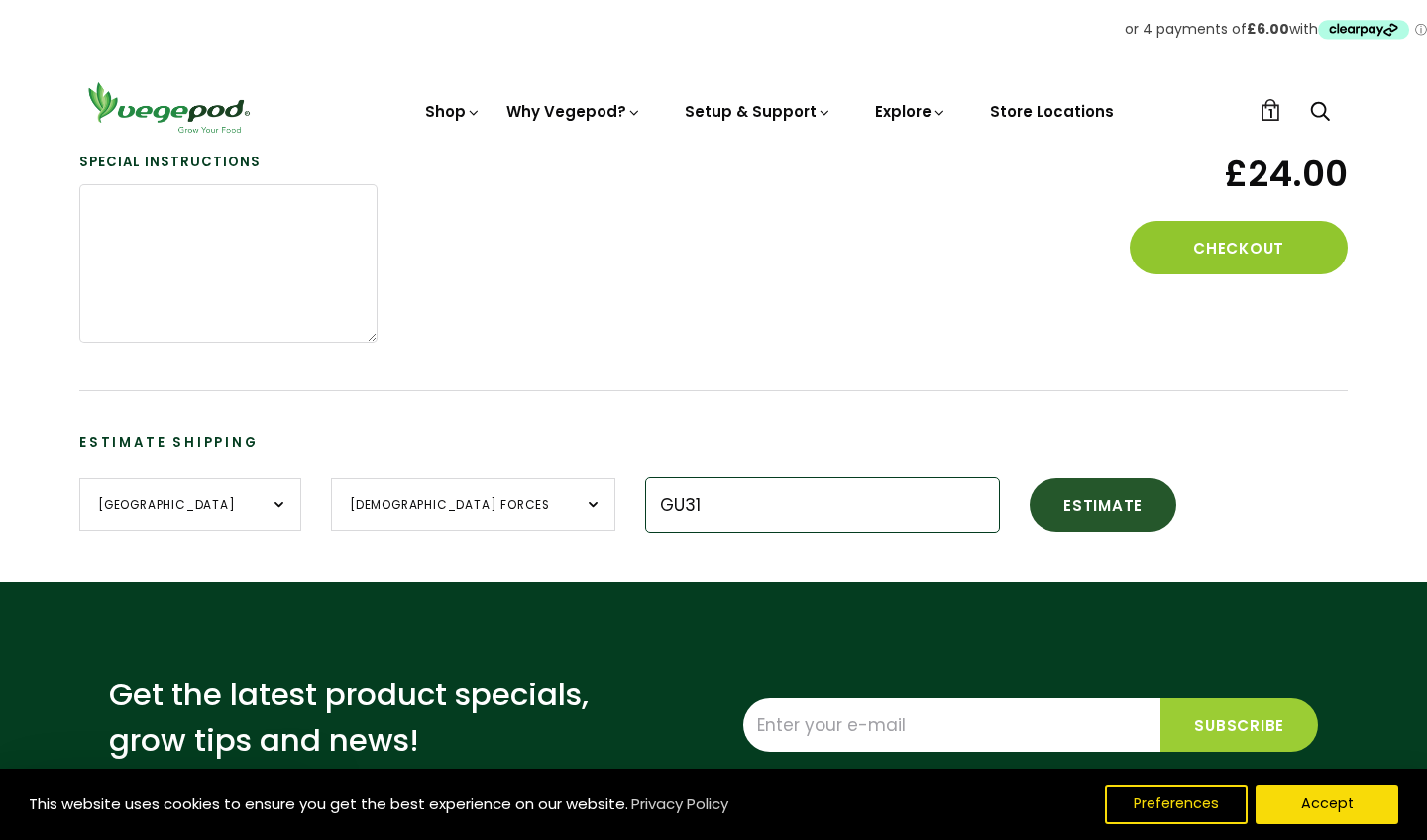 click on "GU31" at bounding box center [823, 505] 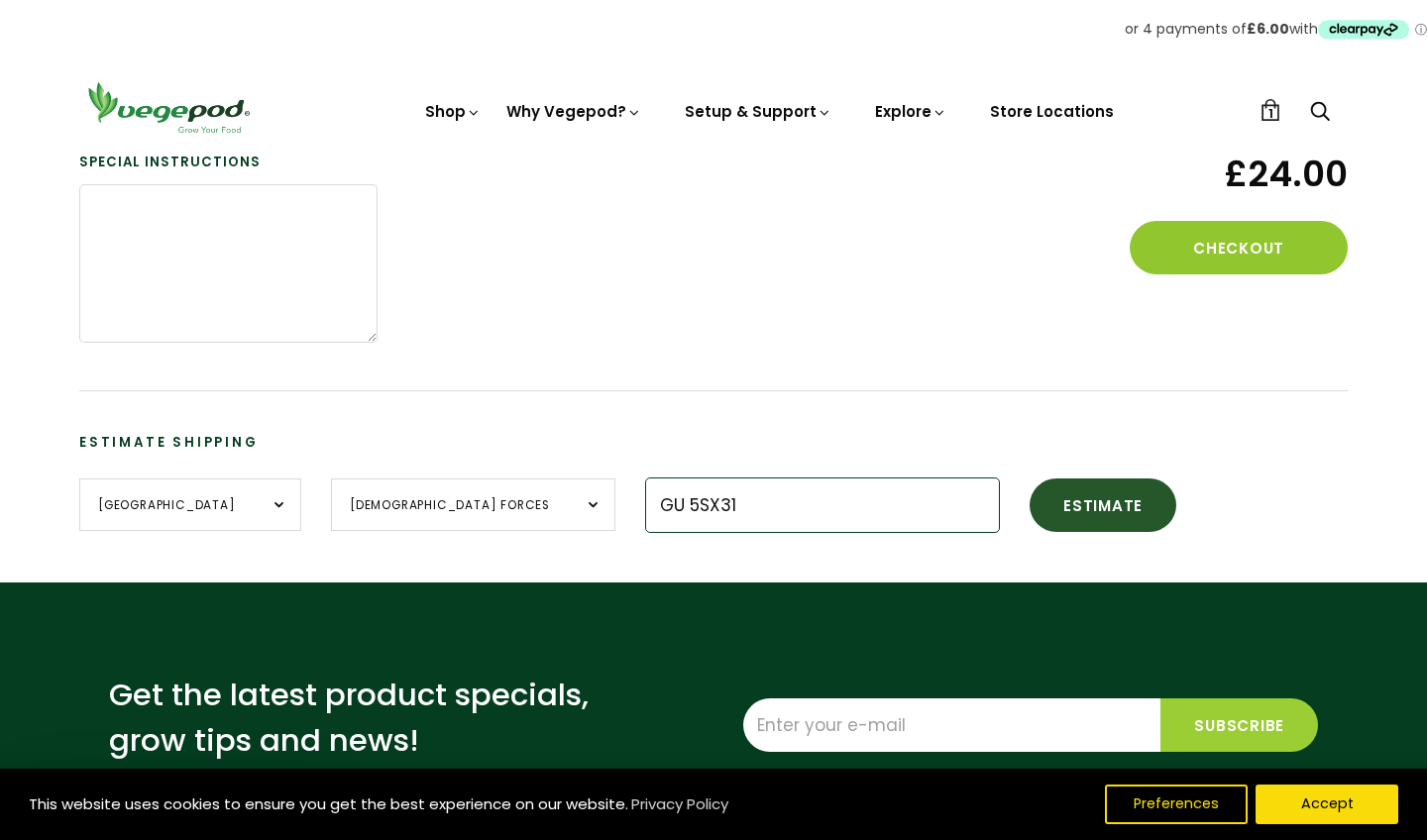 click on "GU 5SX31" at bounding box center (823, 505) 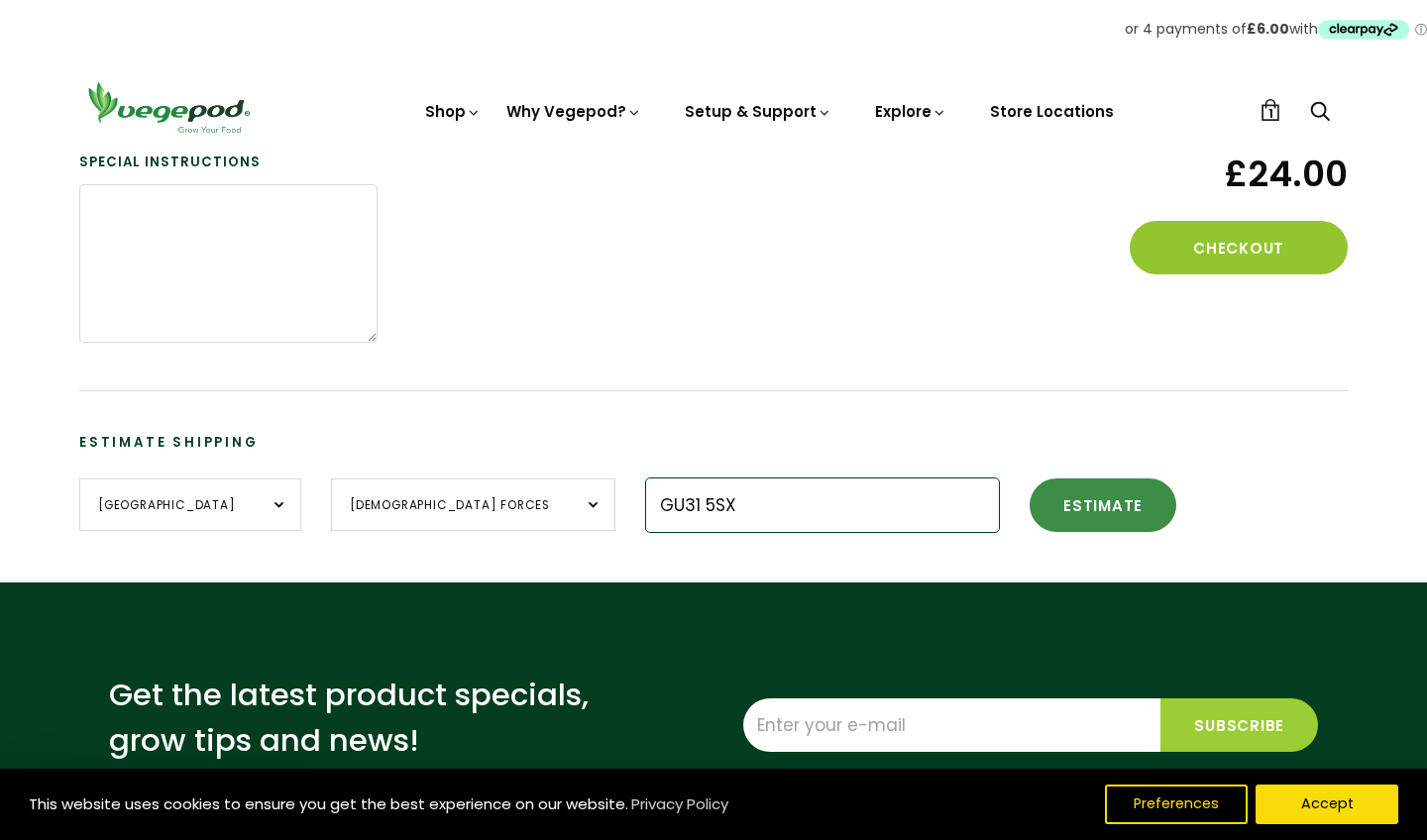 type on "GU31 5SX" 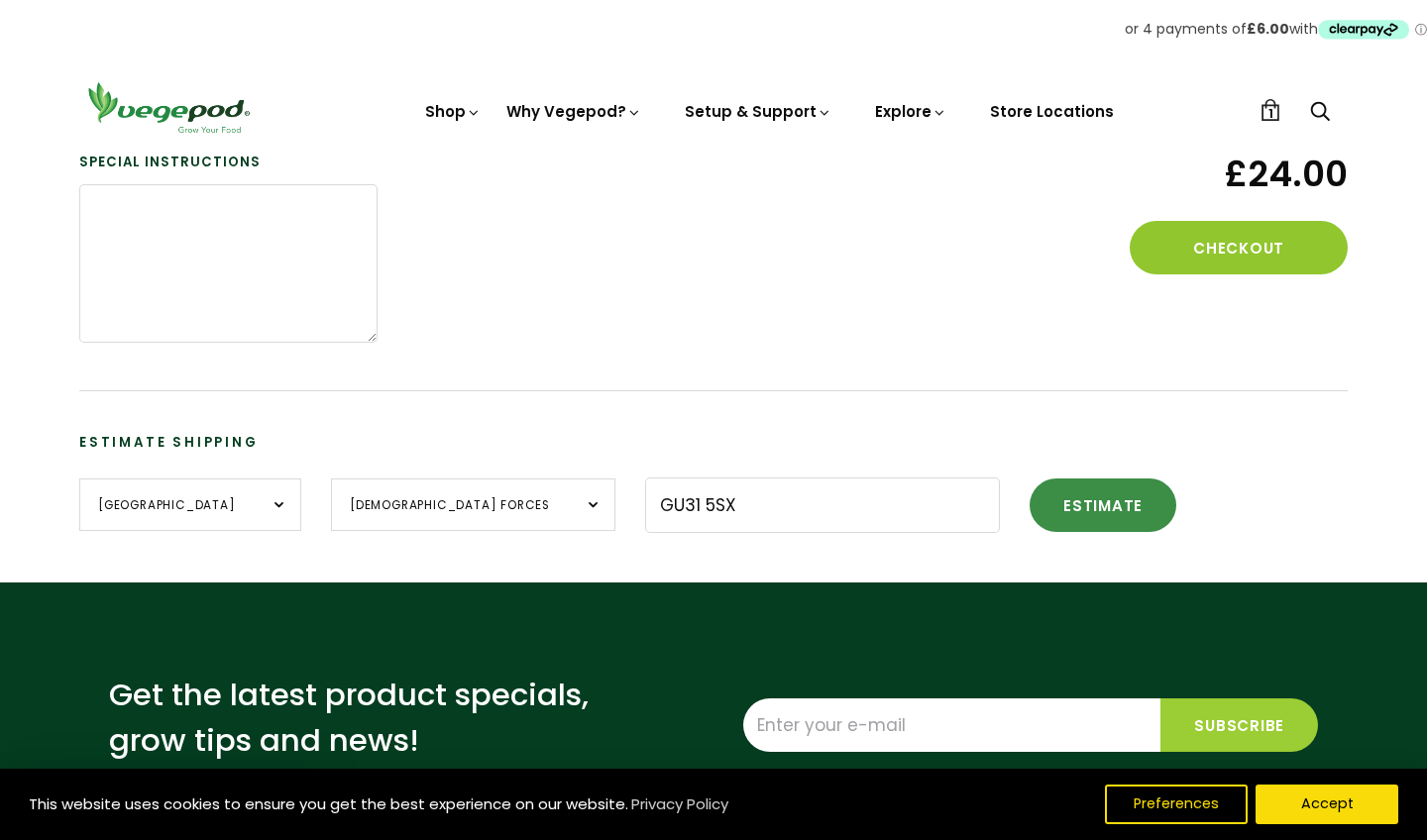 click on "Estimate" at bounding box center (1103, 505) 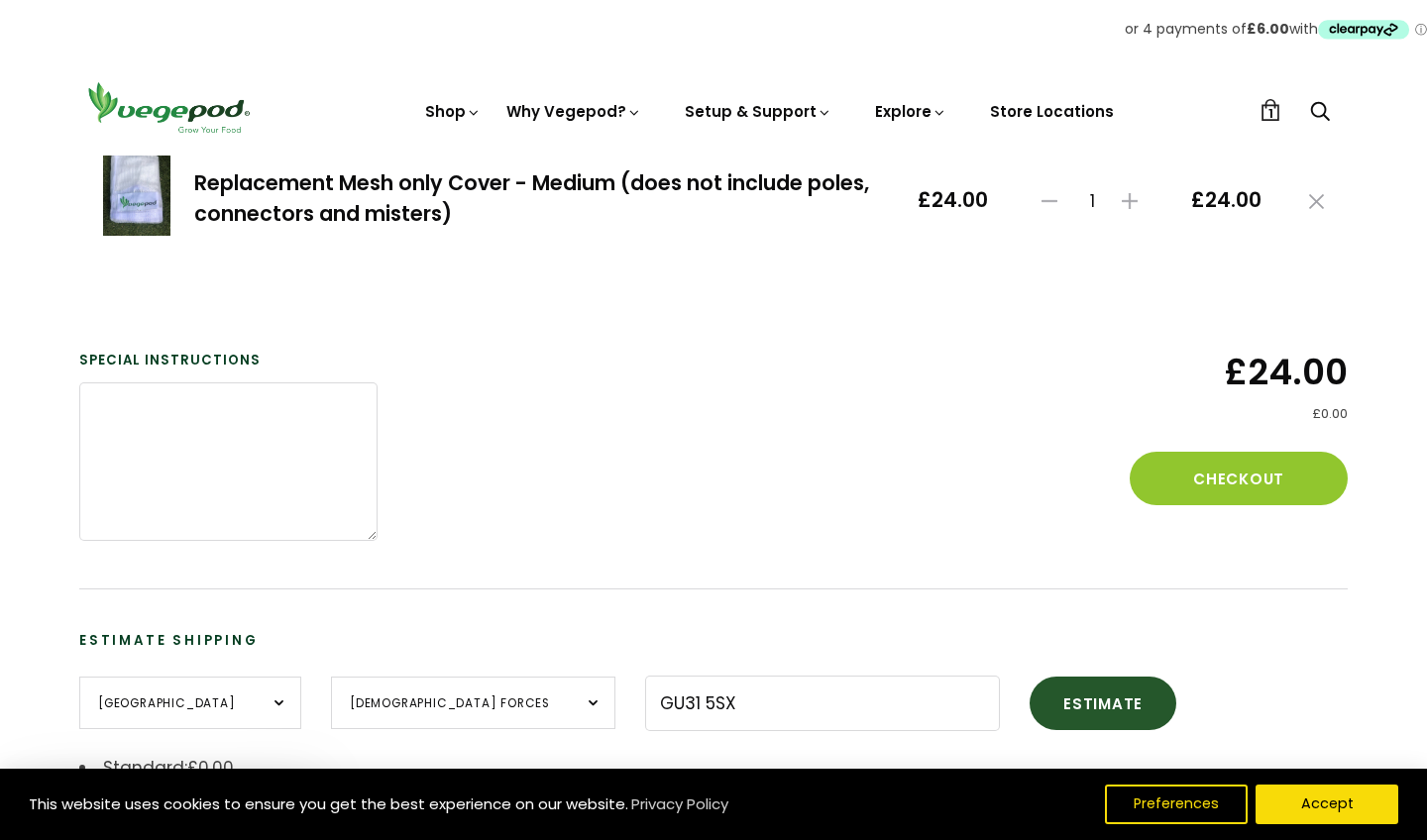 scroll, scrollTop: 324, scrollLeft: 0, axis: vertical 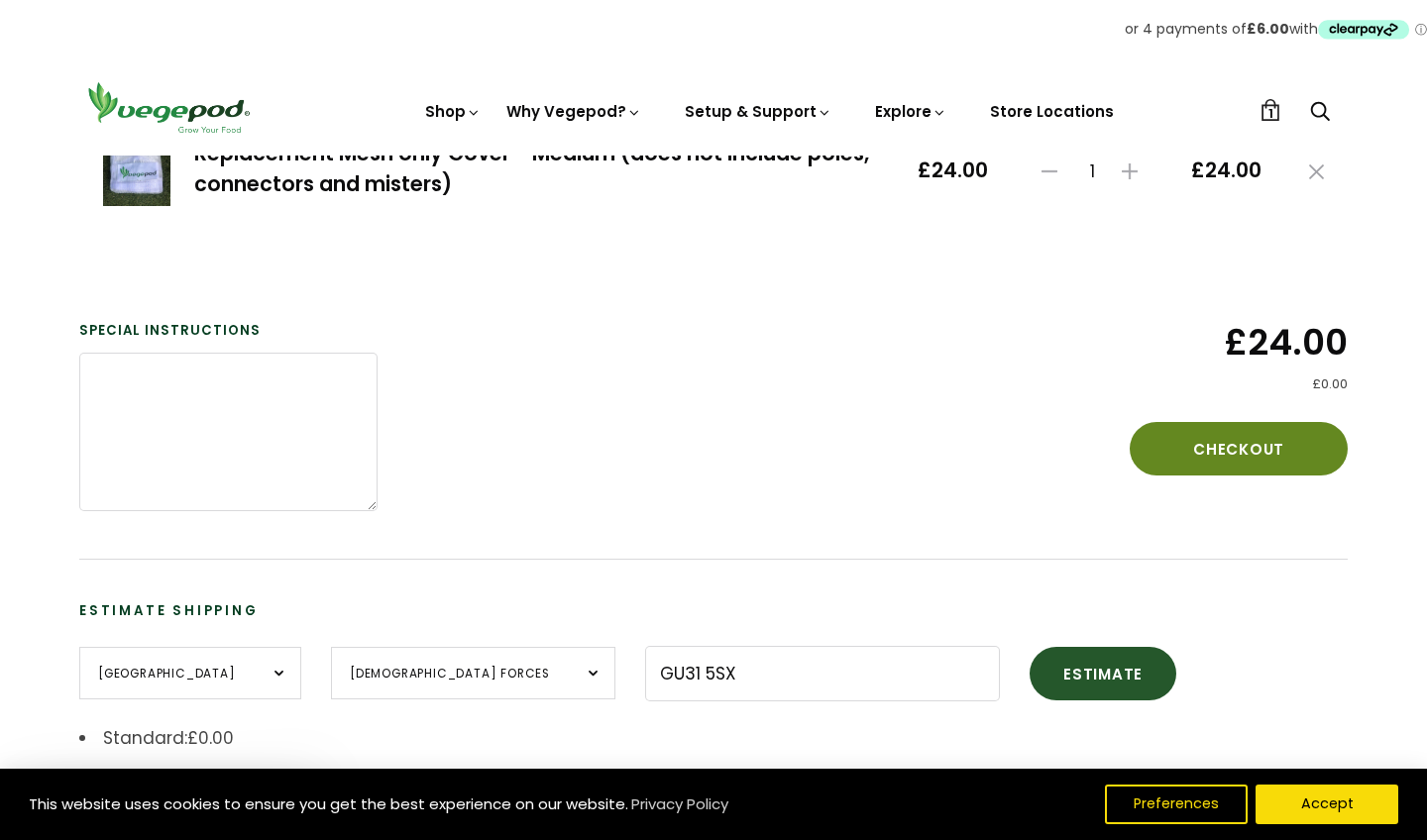 click on "Checkout" at bounding box center [1239, 449] 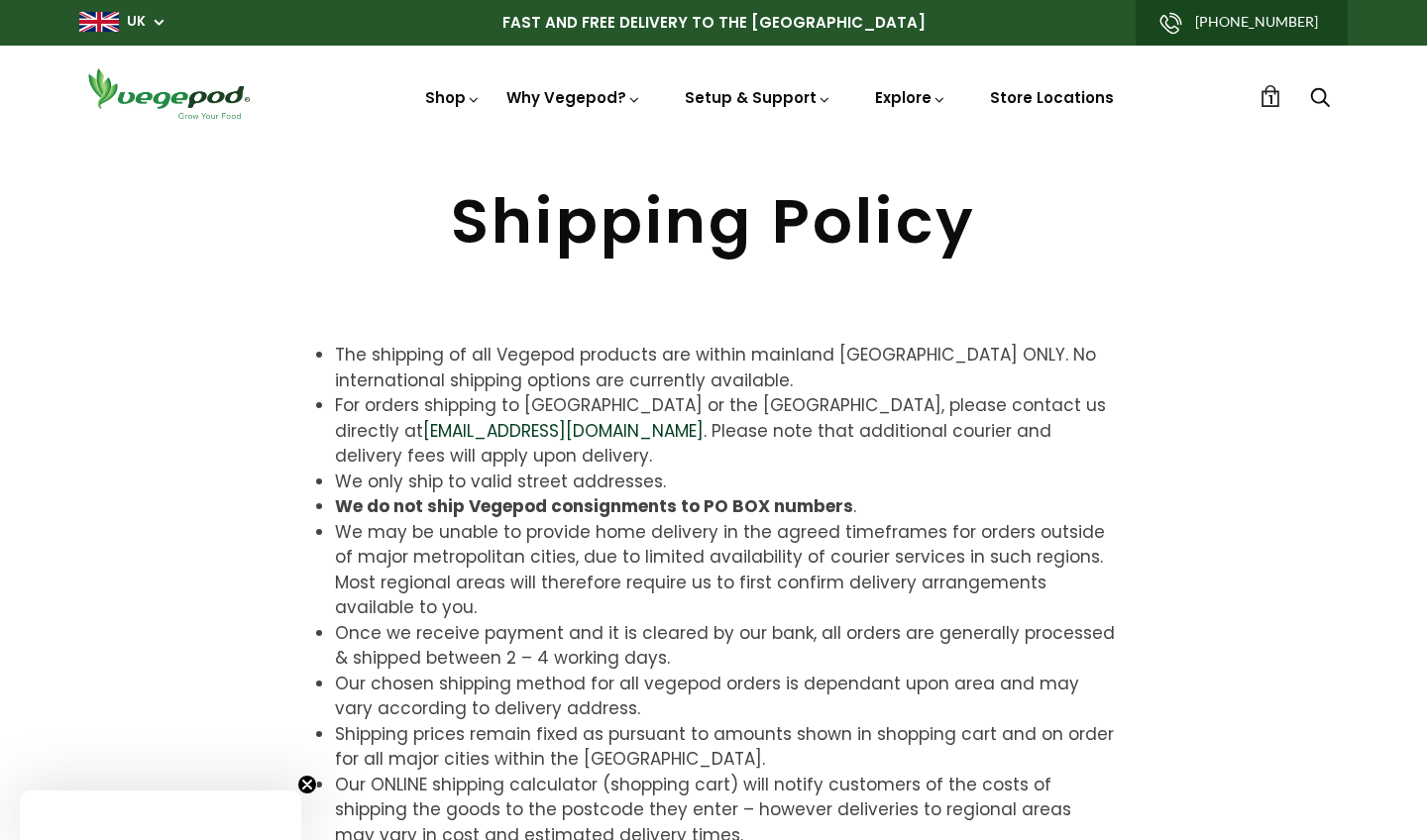 scroll, scrollTop: 0, scrollLeft: 0, axis: both 